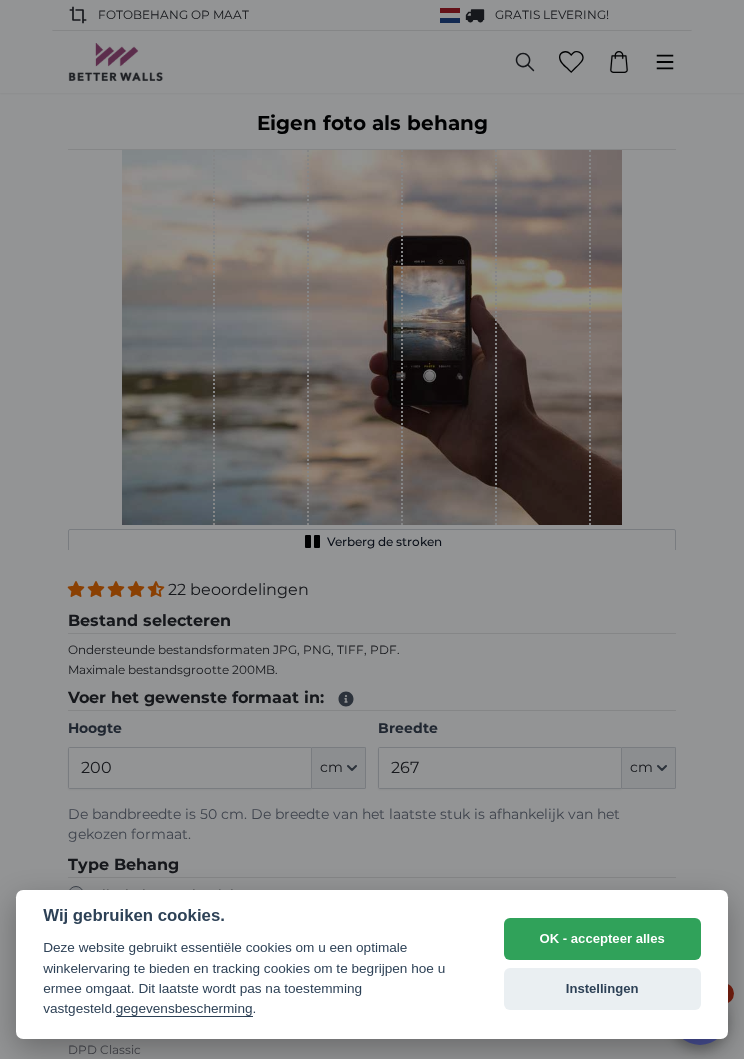 scroll, scrollTop: 0, scrollLeft: 0, axis: both 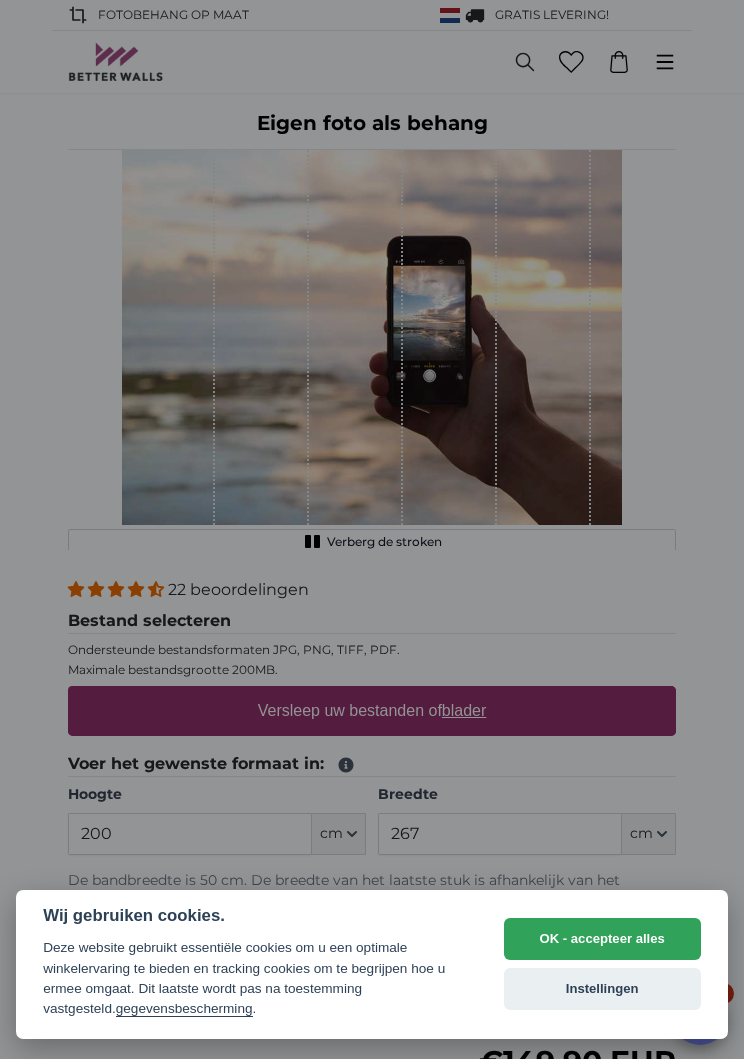 click at bounding box center (372, 529) 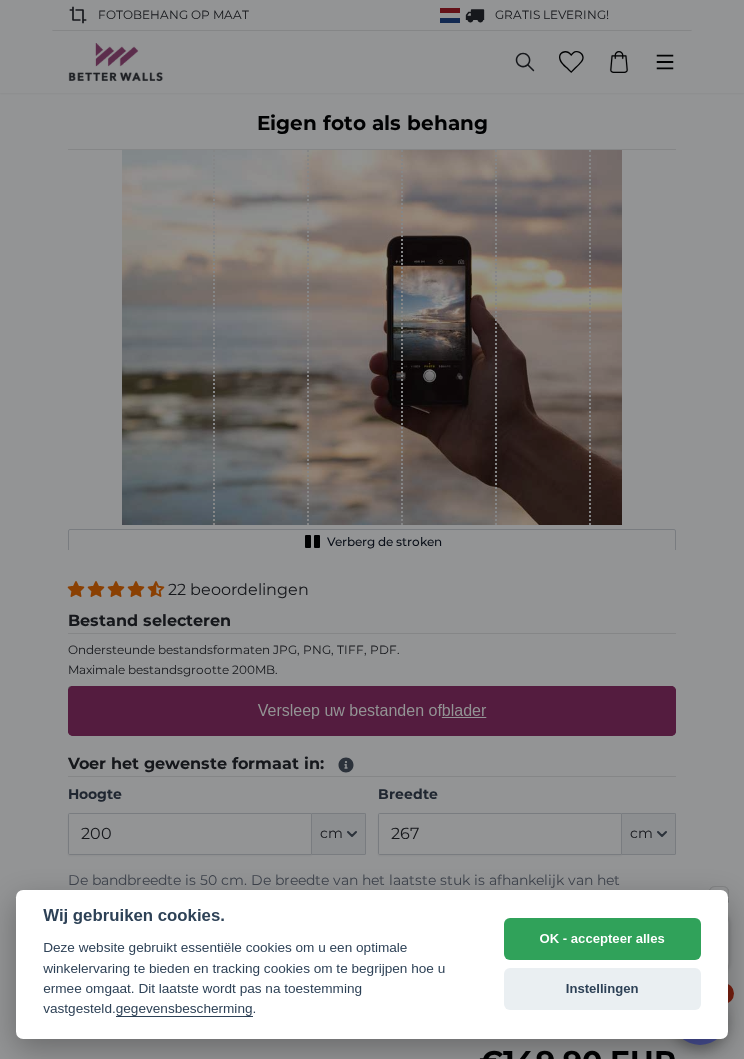click at bounding box center (372, 529) 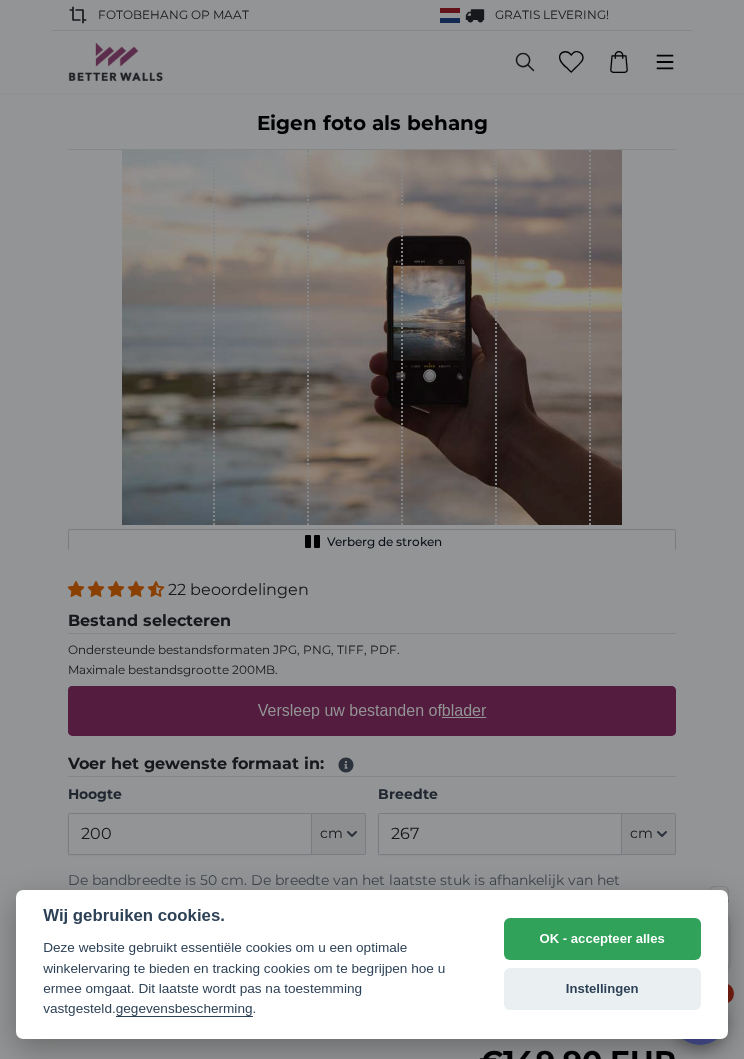 click on "OK - accepteer alles" at bounding box center (602, 939) 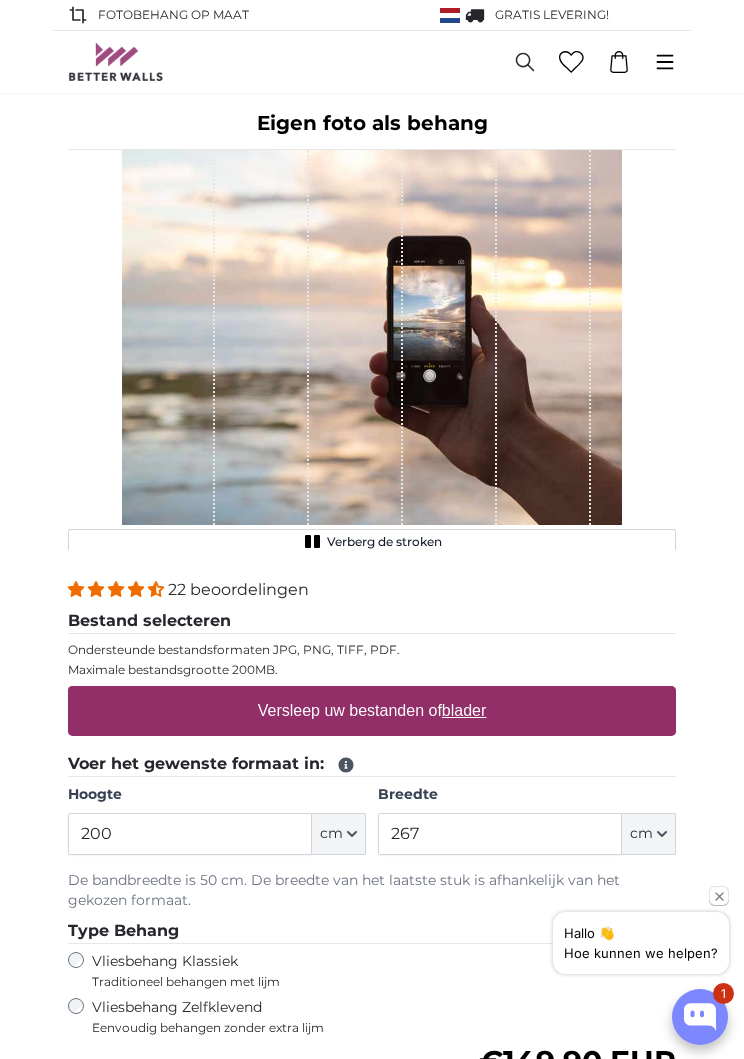 click 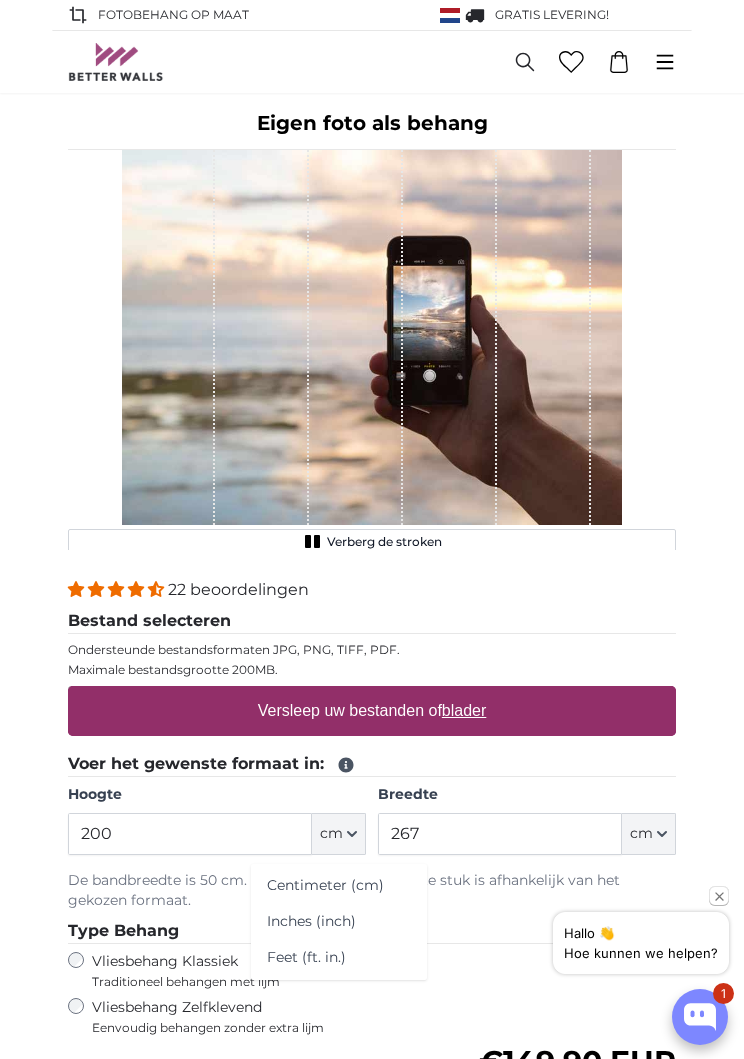 click on "cm" 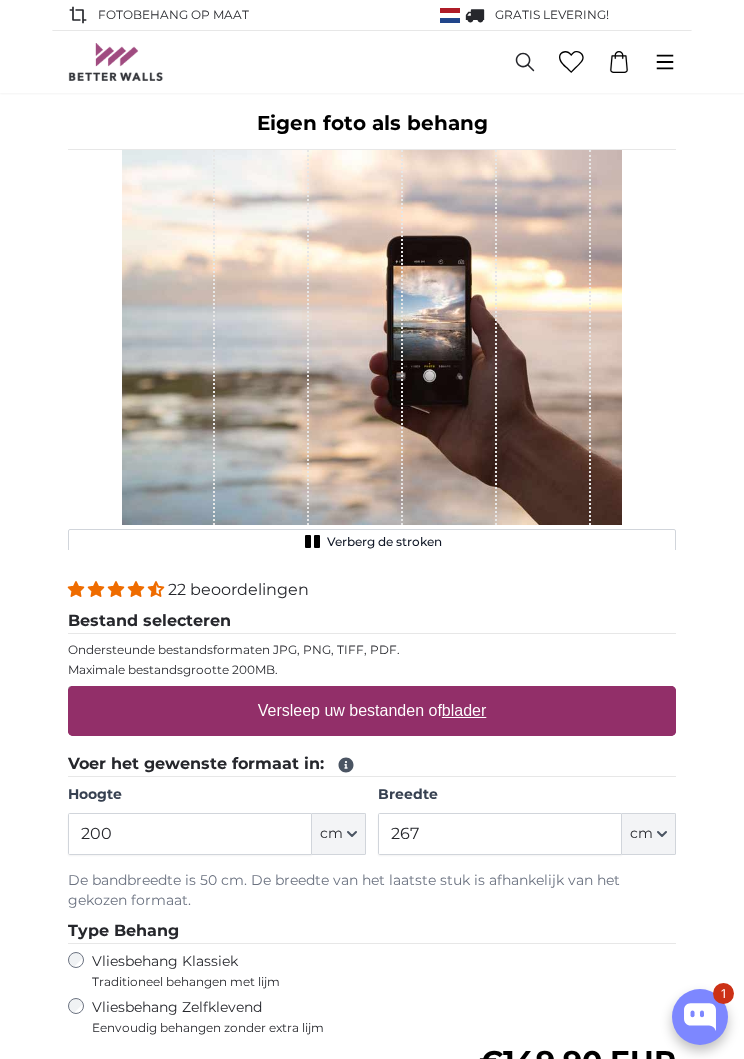 click on "cm" 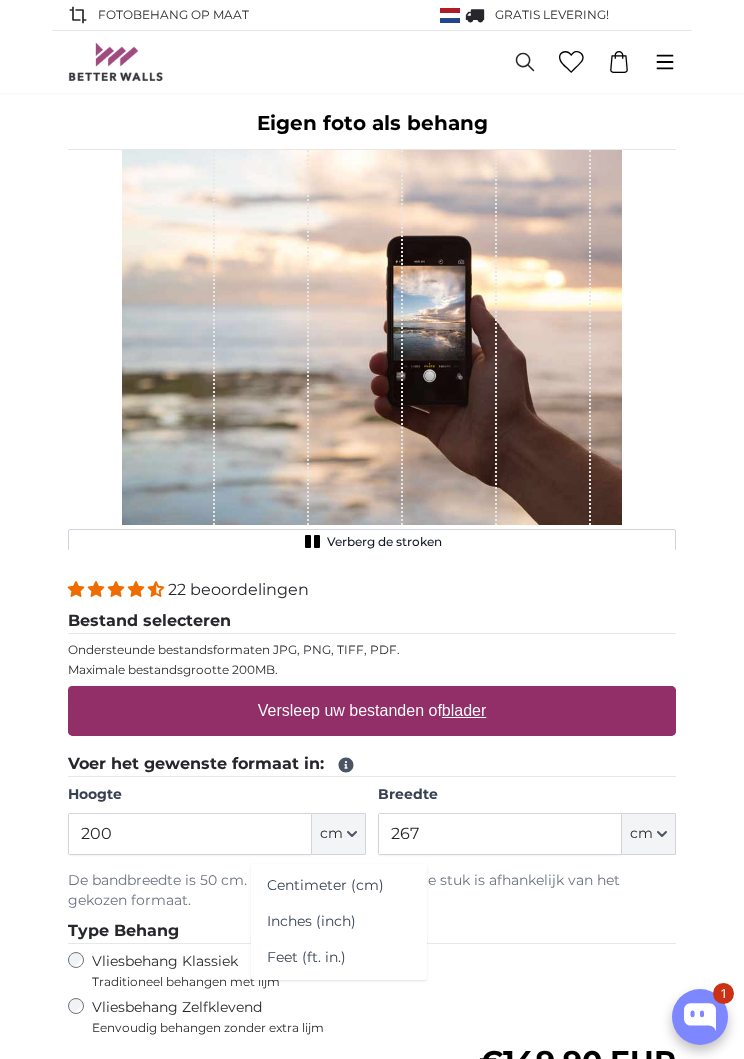 click on "Centimeter (cm)" 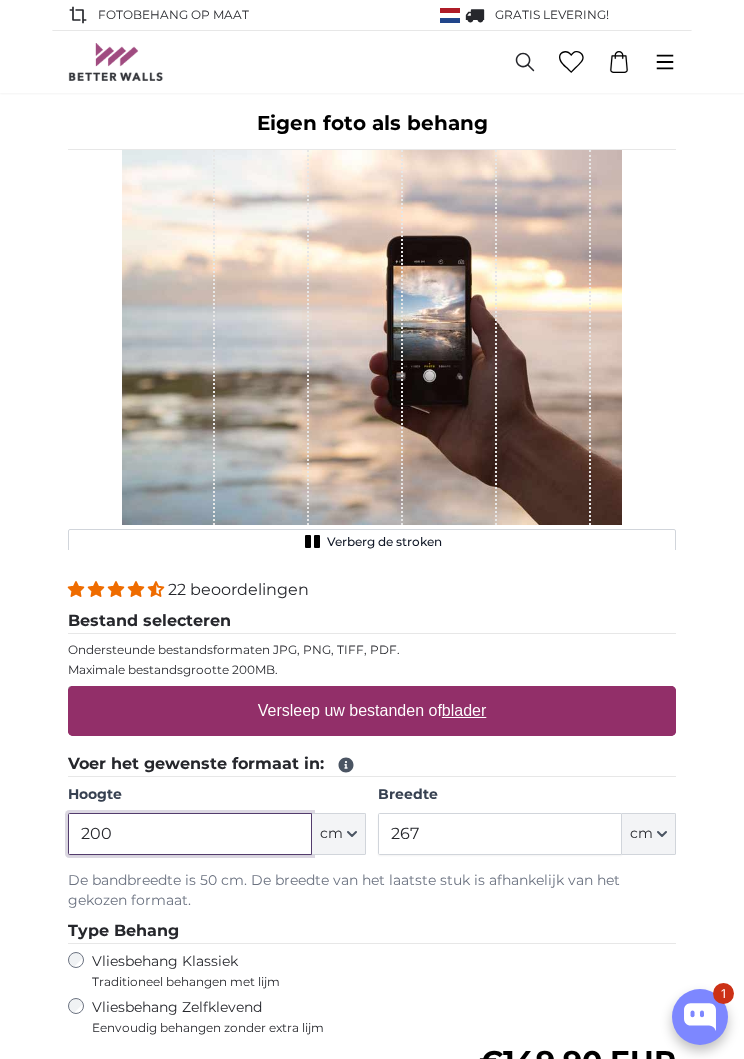 click on "200" at bounding box center [190, 834] 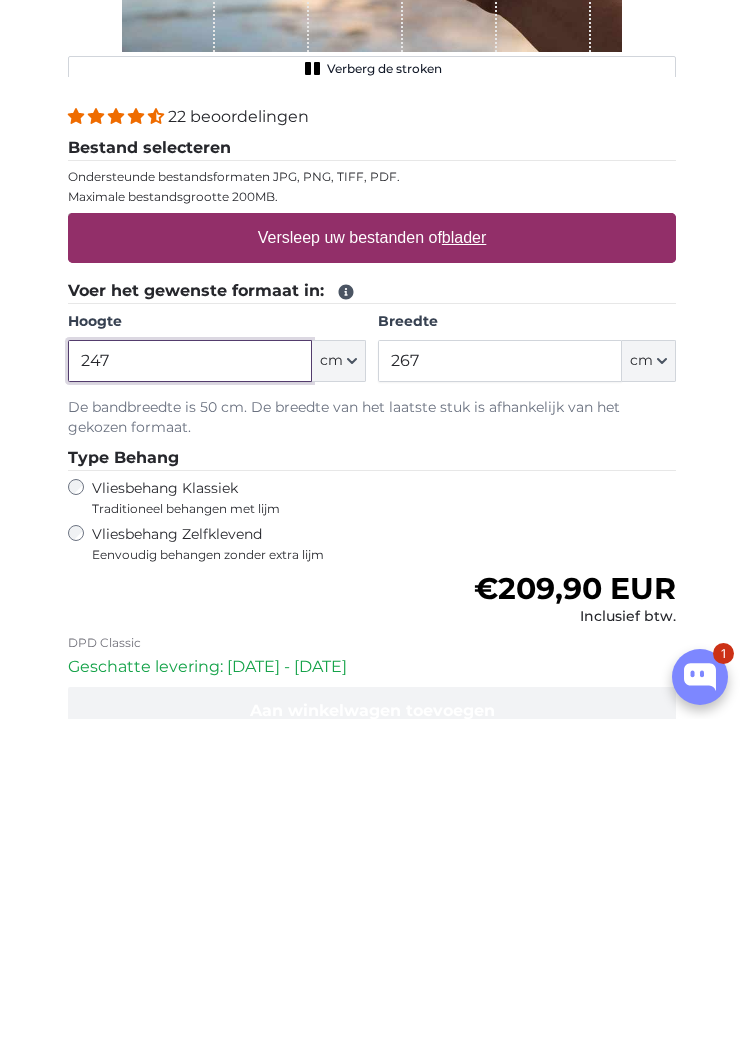 type on "247" 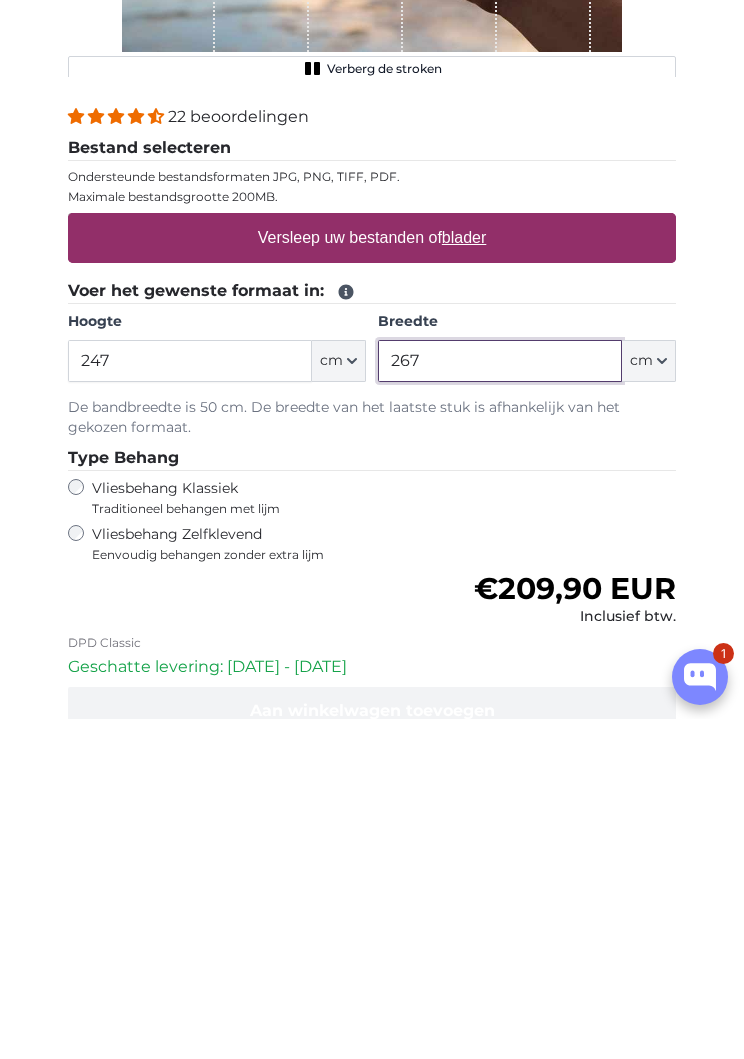 click on "267" at bounding box center (500, 701) 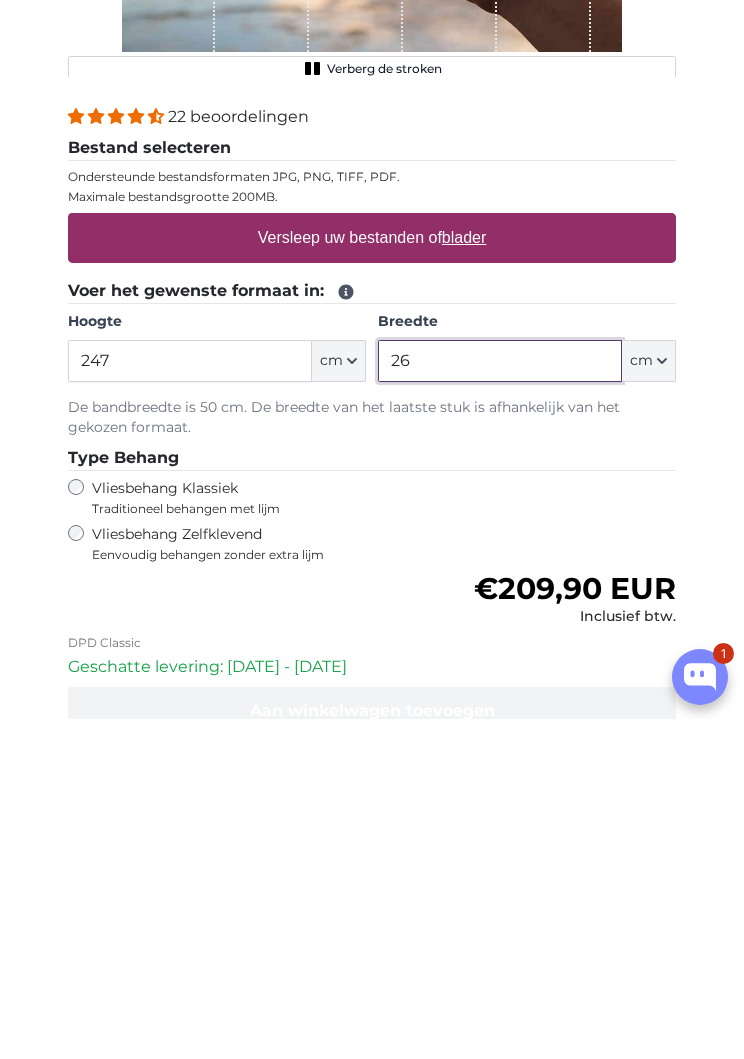 type on "2" 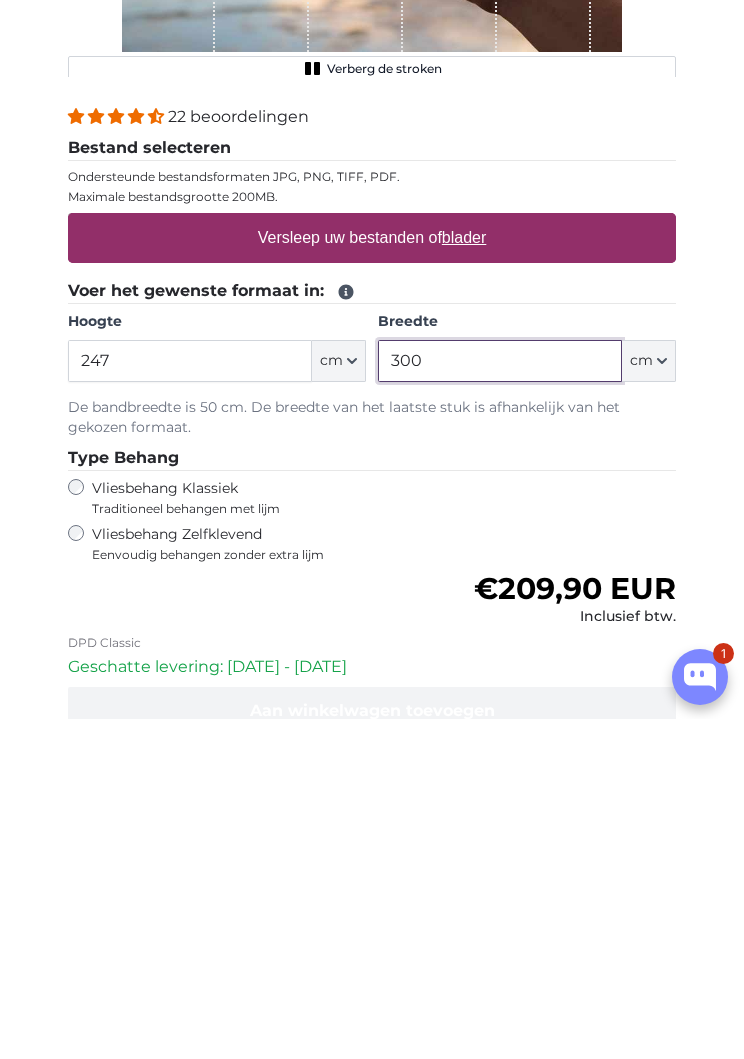 type on "300" 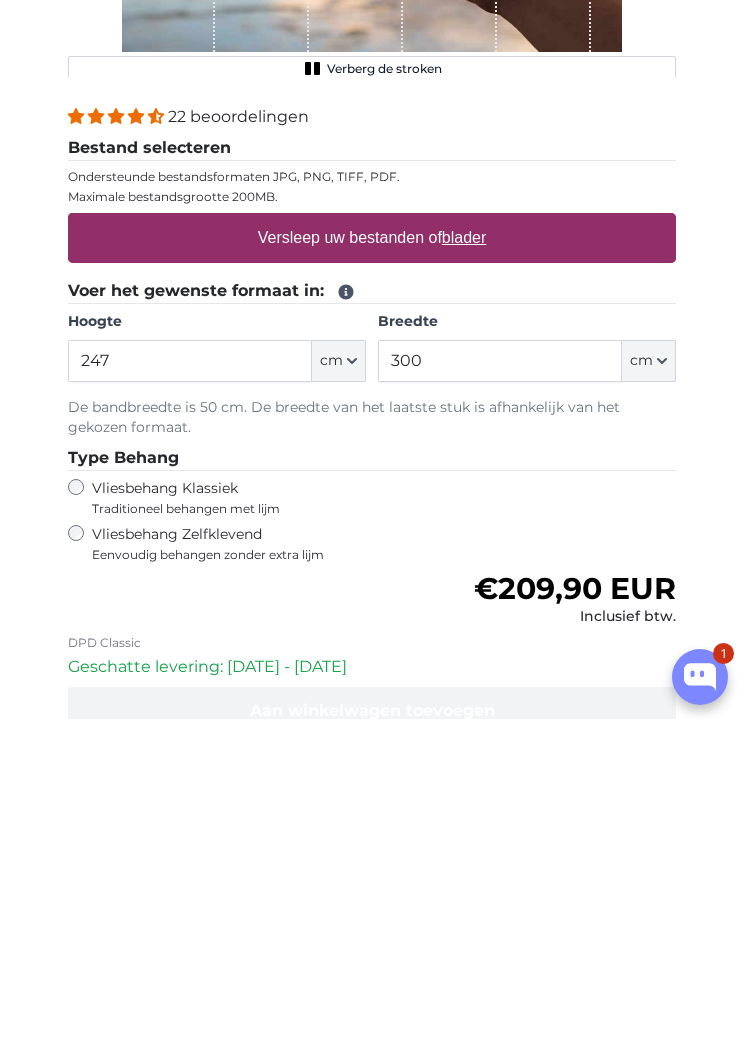 click on "Vliesbehang Klassiek
Traditioneel behangen met lijm" at bounding box center (372, 838) 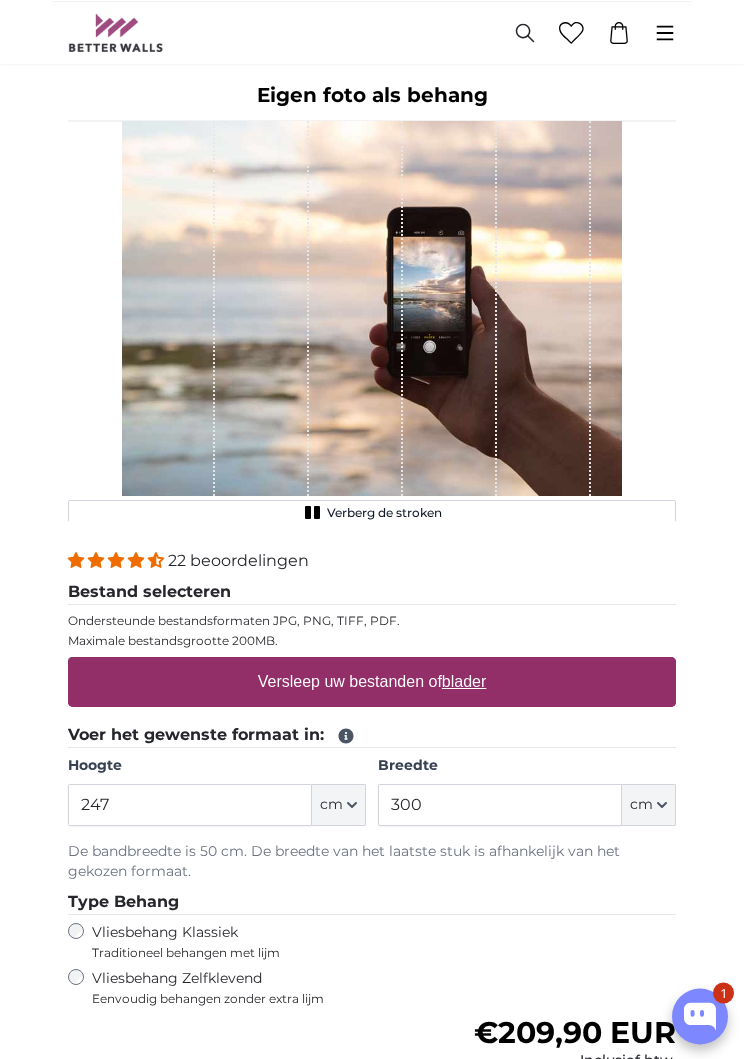 scroll, scrollTop: 0, scrollLeft: 0, axis: both 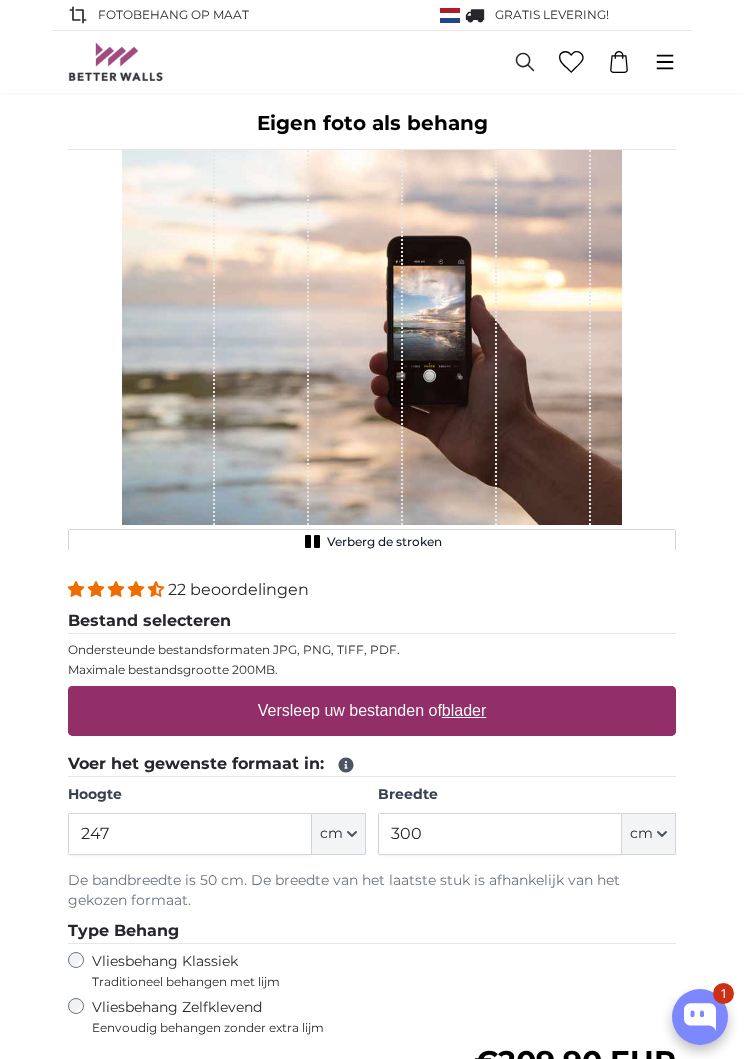 click on "Versleep uw bestanden of  blader" at bounding box center [372, 711] 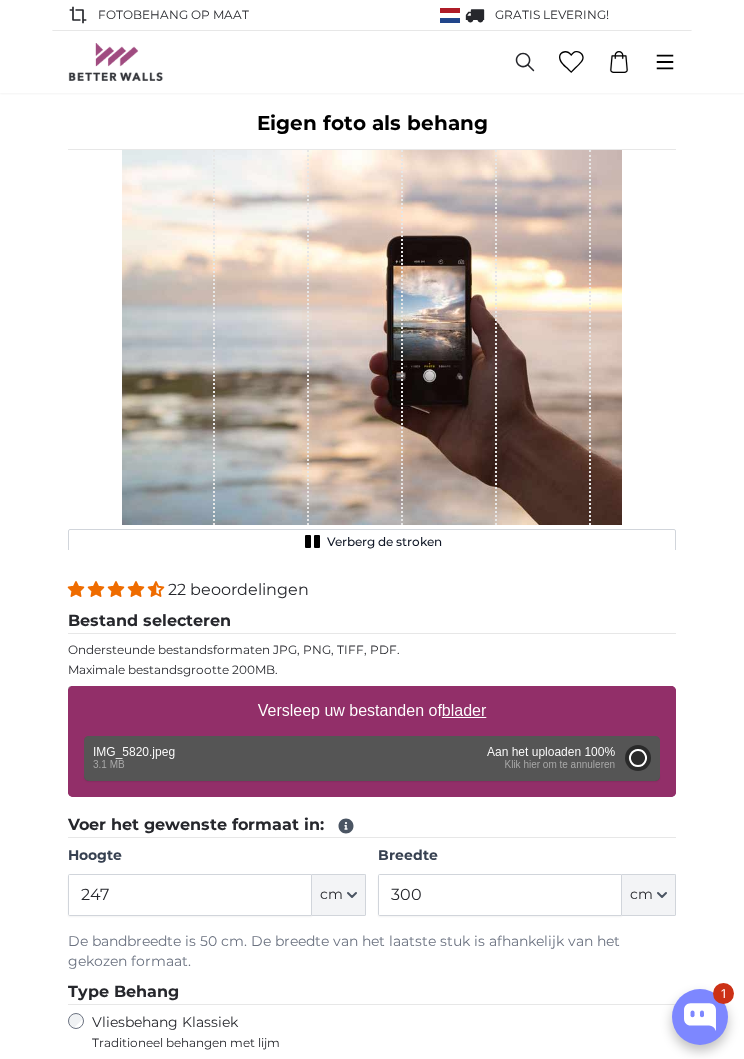 type on "200" 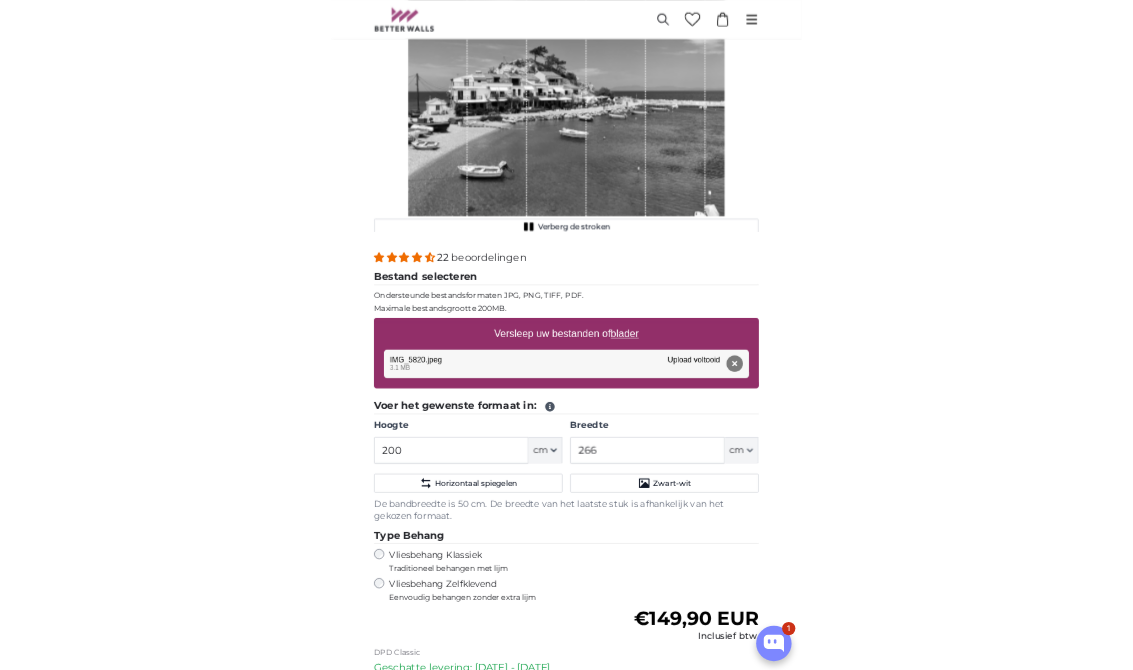 scroll, scrollTop: 133, scrollLeft: 0, axis: vertical 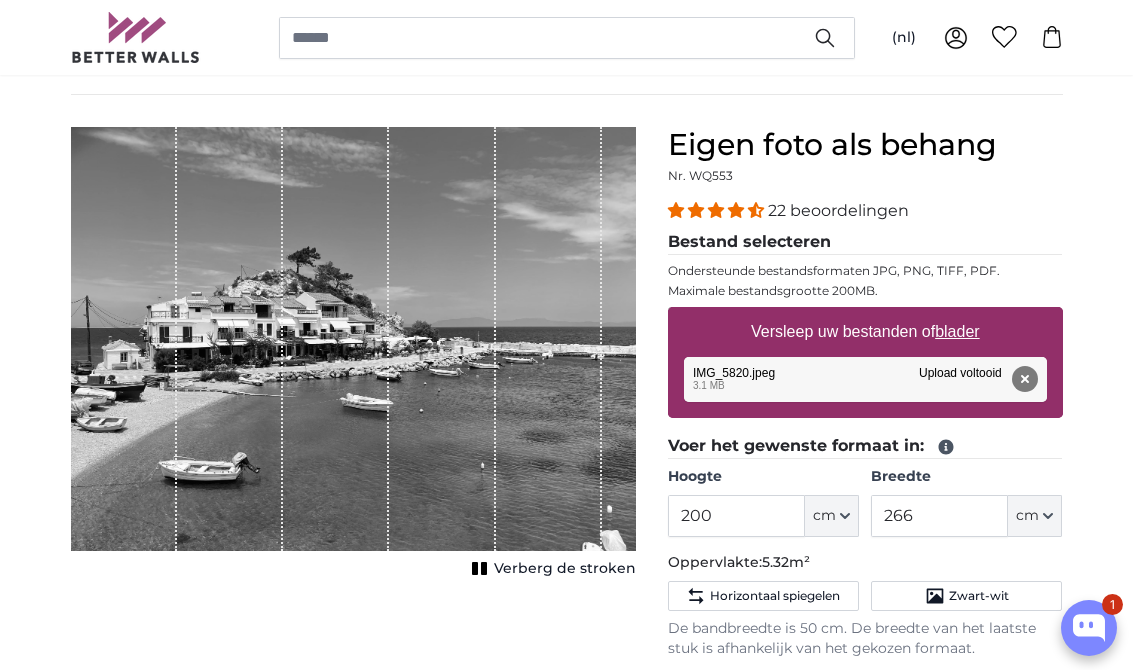 click on "cm" 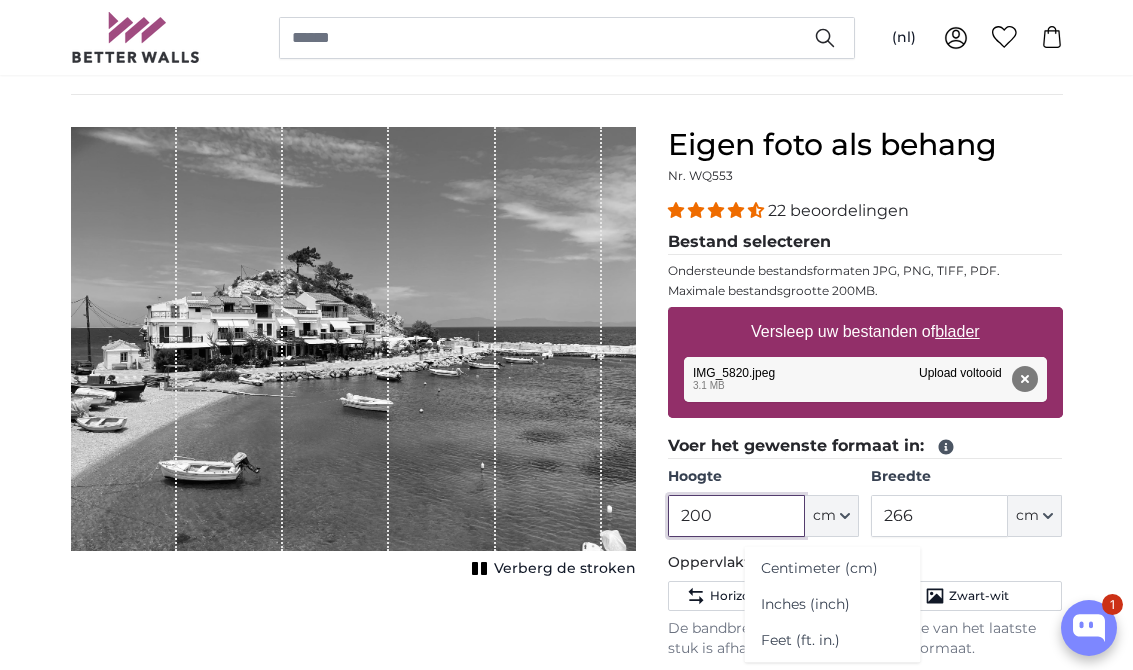 click on "200" at bounding box center (736, 516) 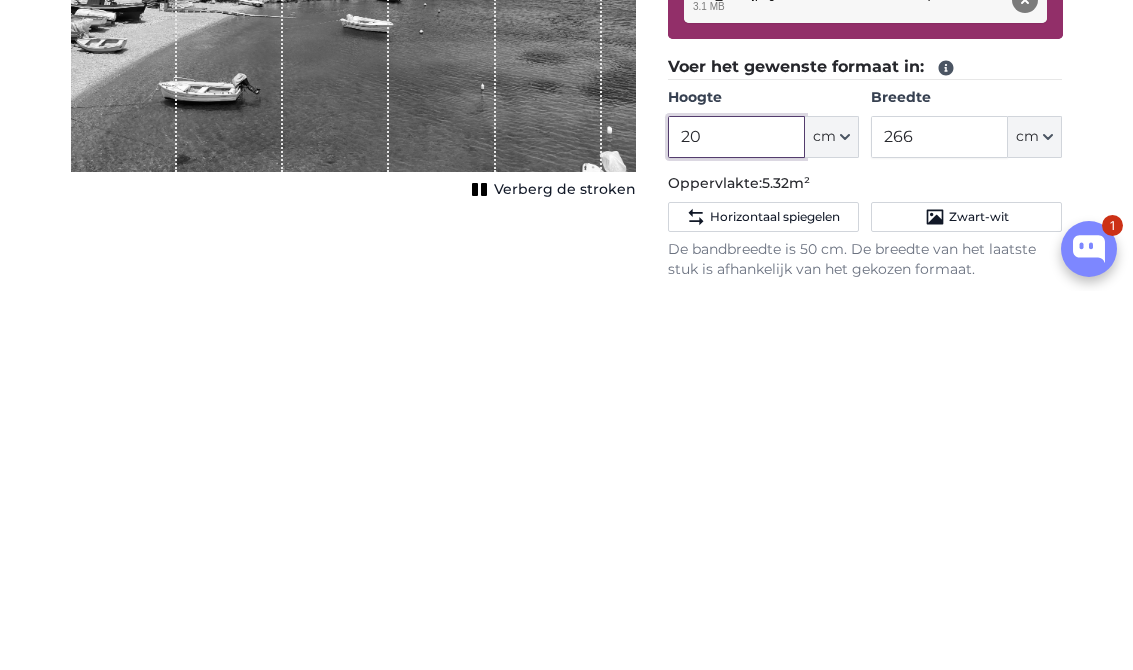 type on "2" 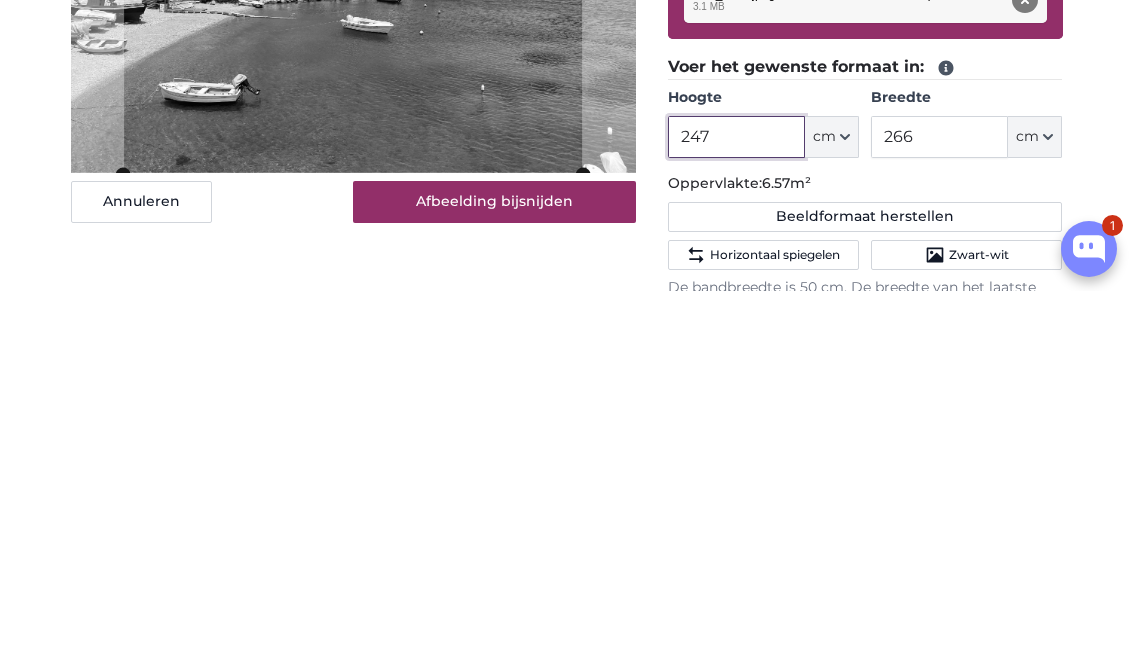 type on "247" 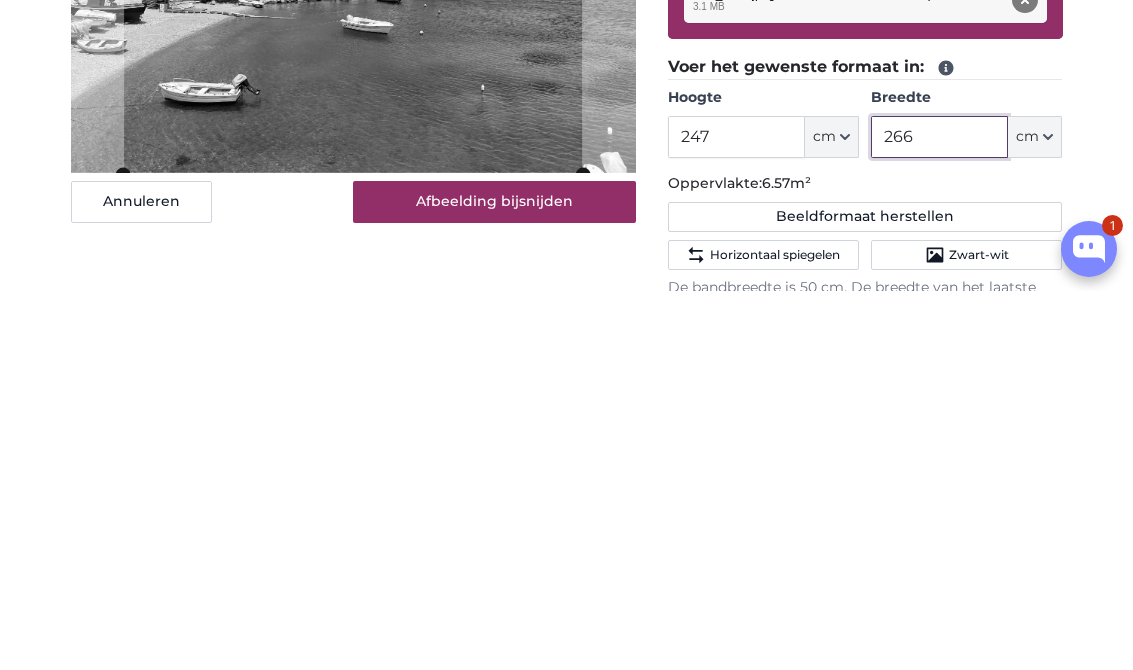 click on "266" at bounding box center (939, 516) 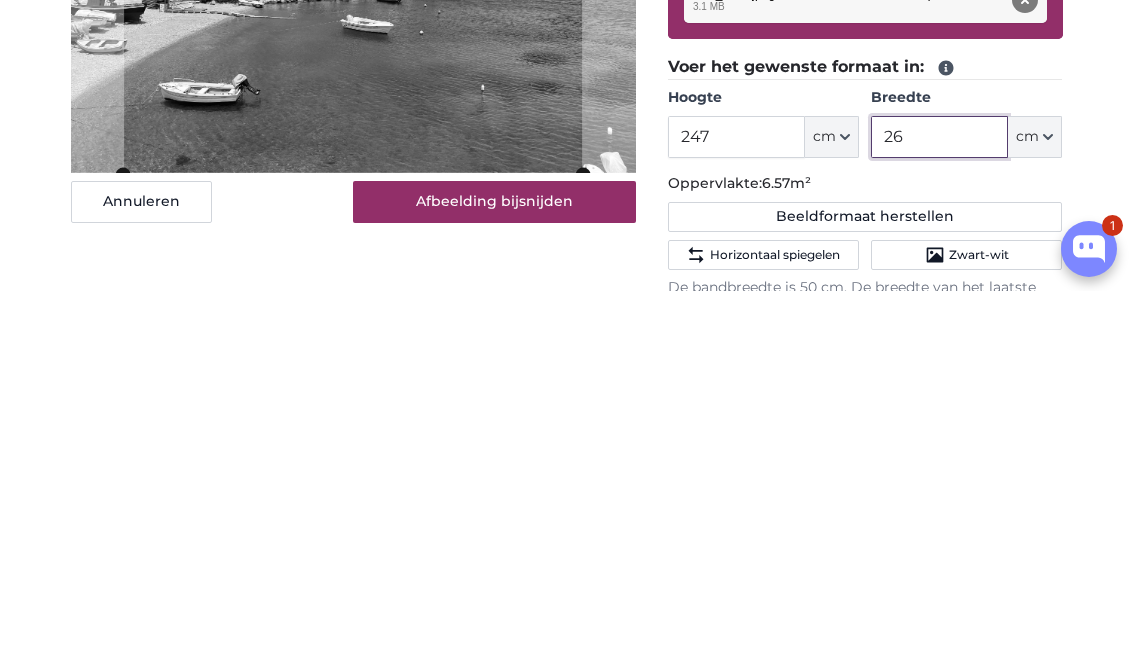 type on "2" 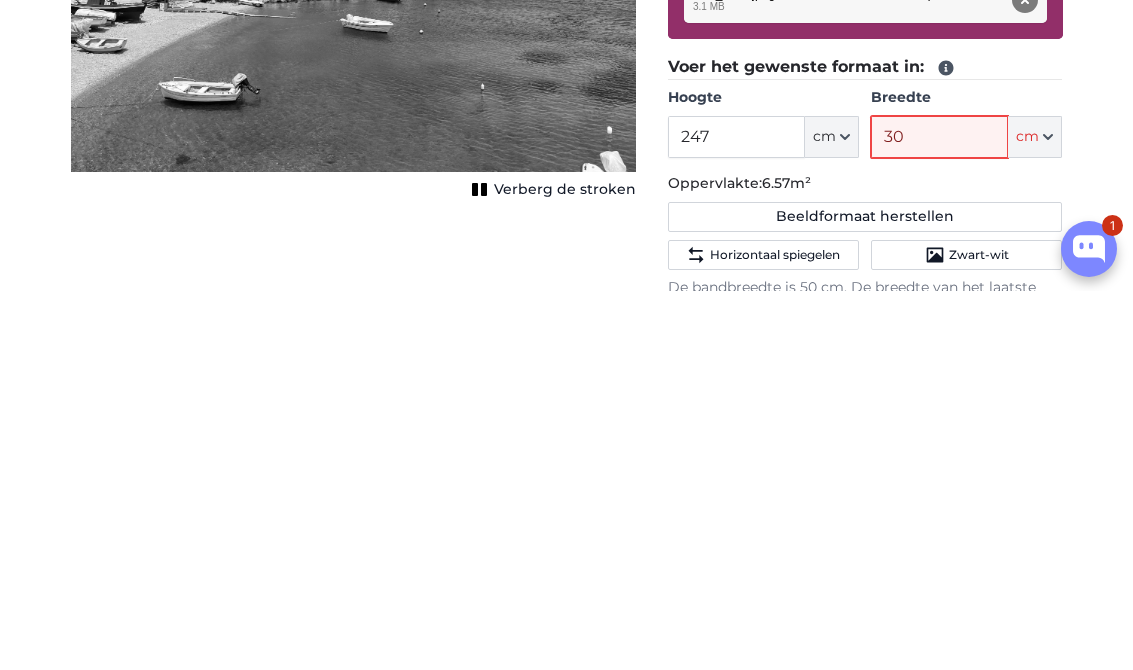 type on "300" 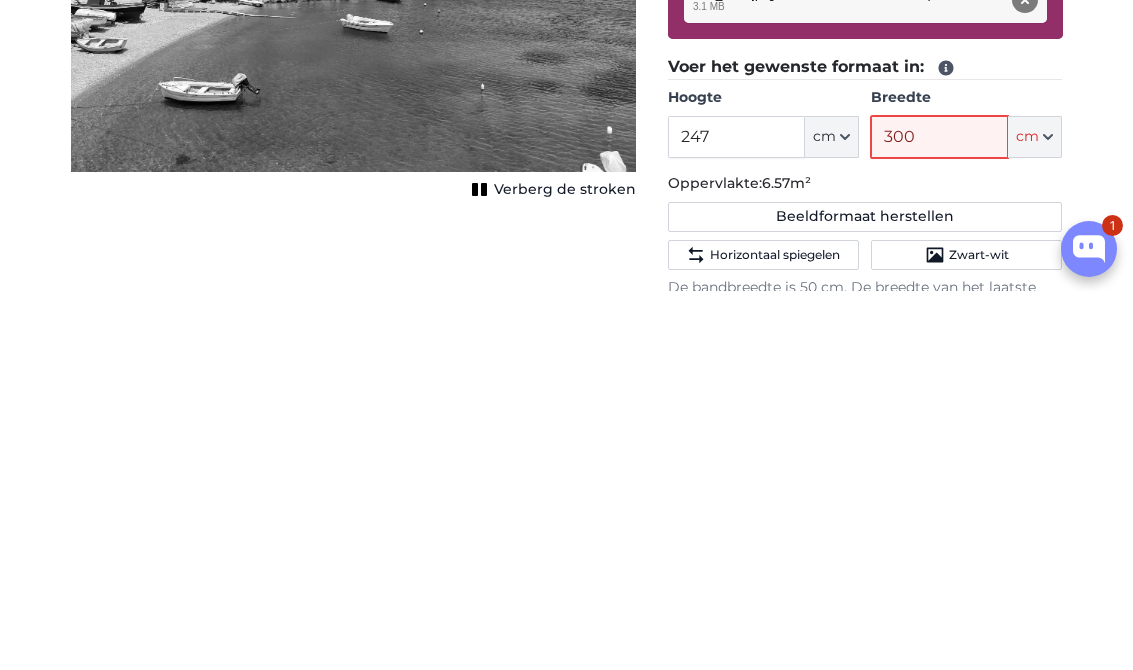 type 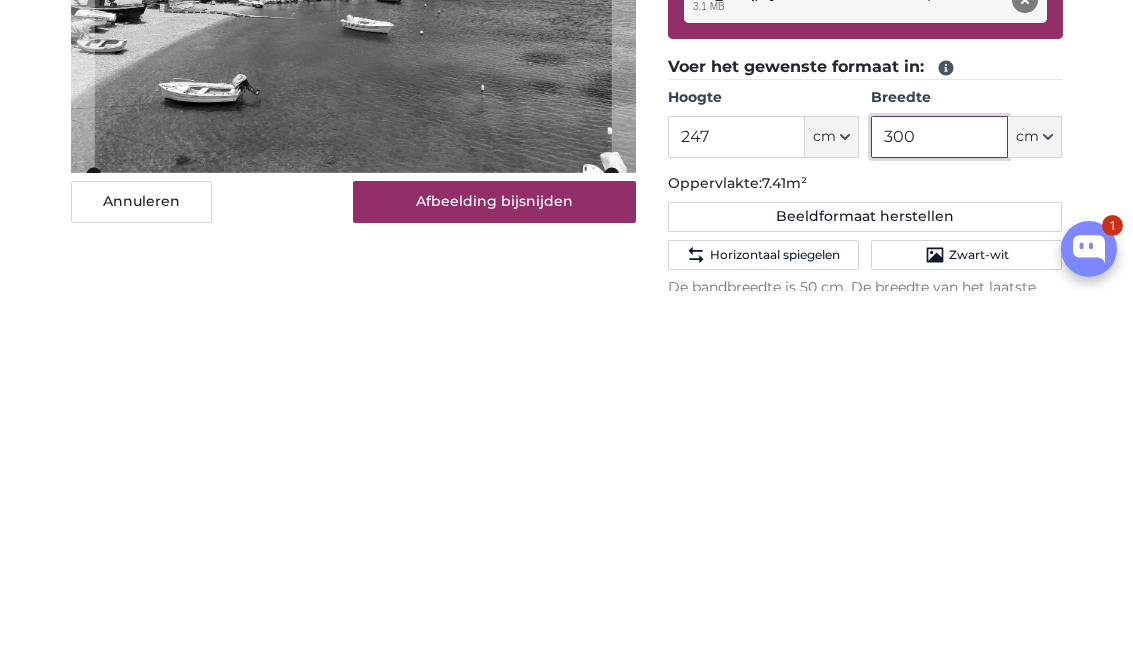 type on "300" 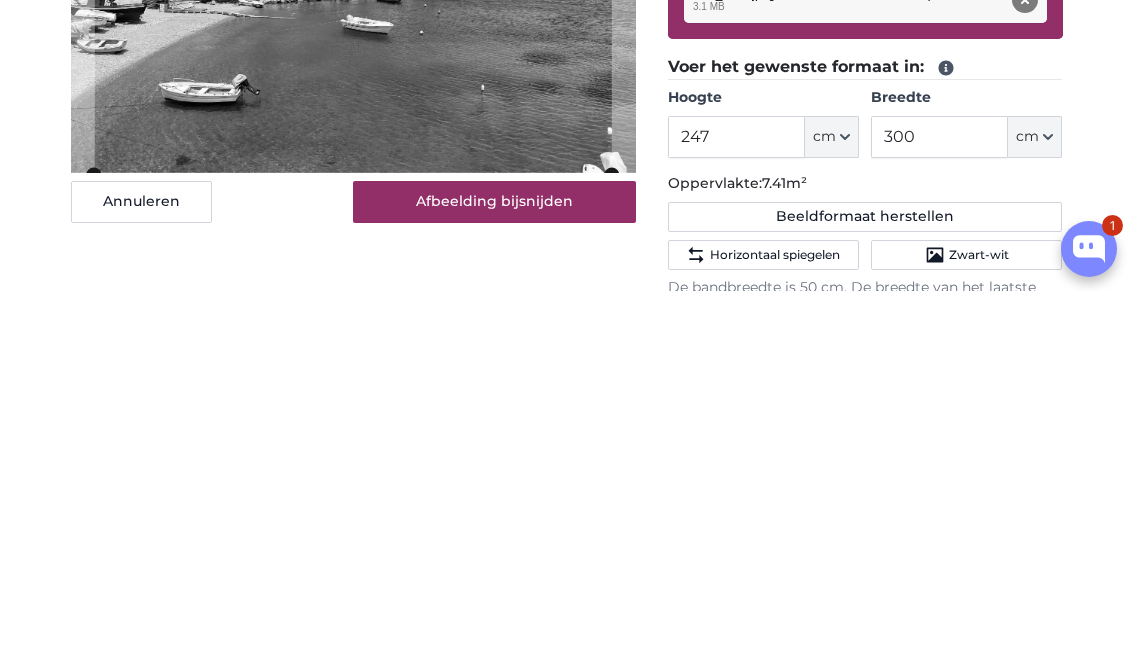 click on "Beeldformaat herstellen" 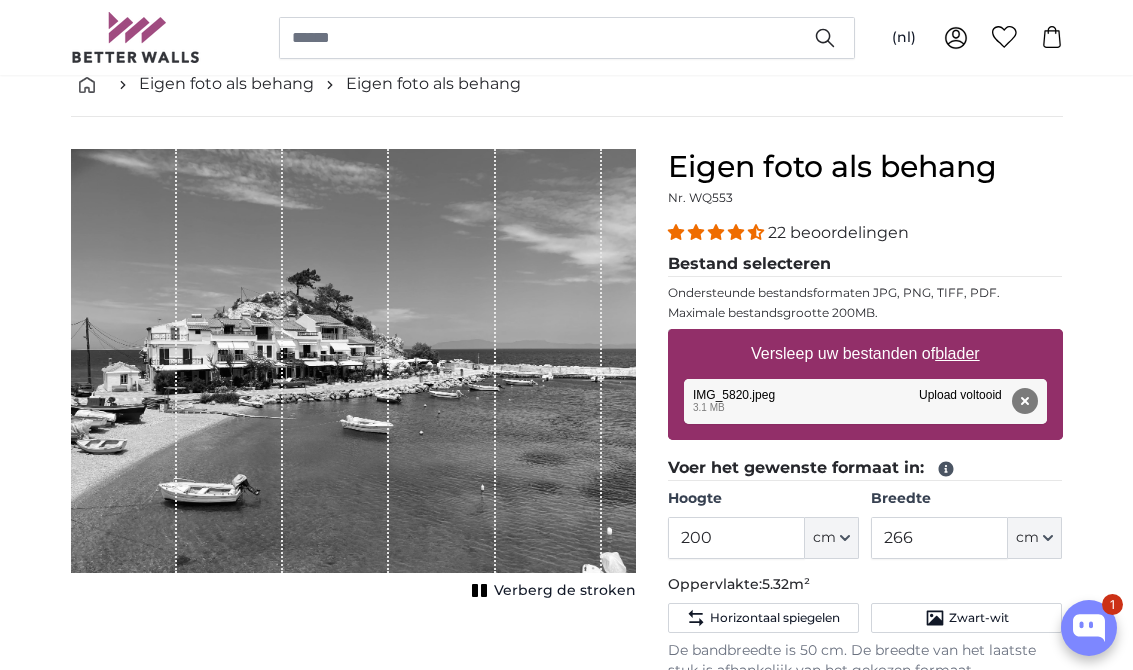 scroll, scrollTop: 98, scrollLeft: 0, axis: vertical 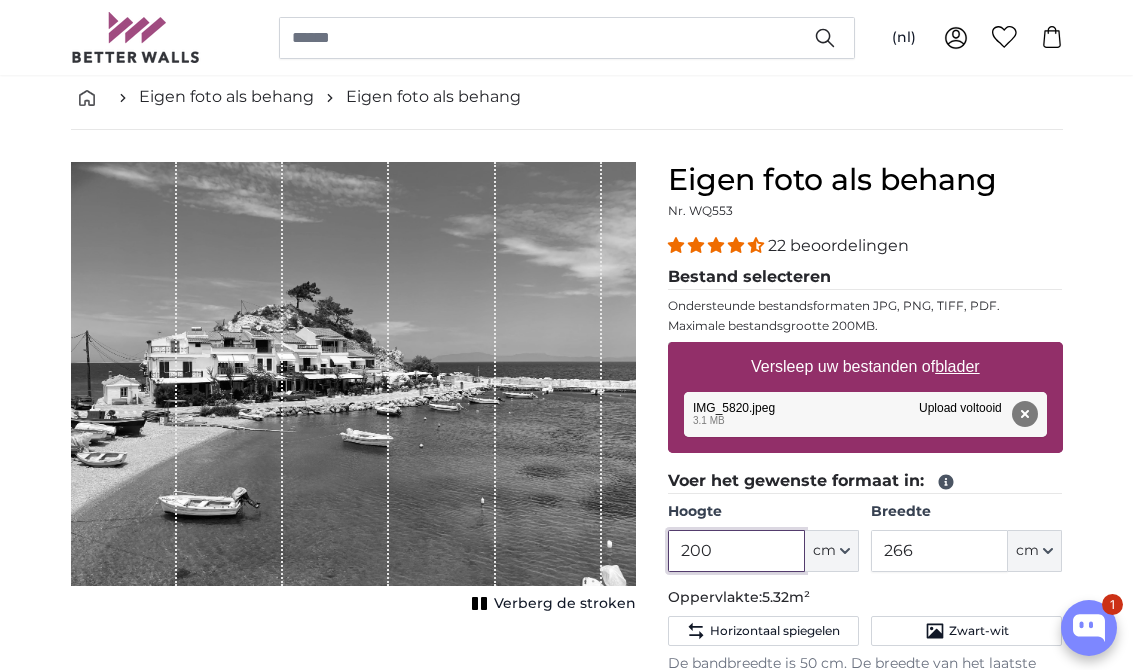 click on "200" at bounding box center (736, 551) 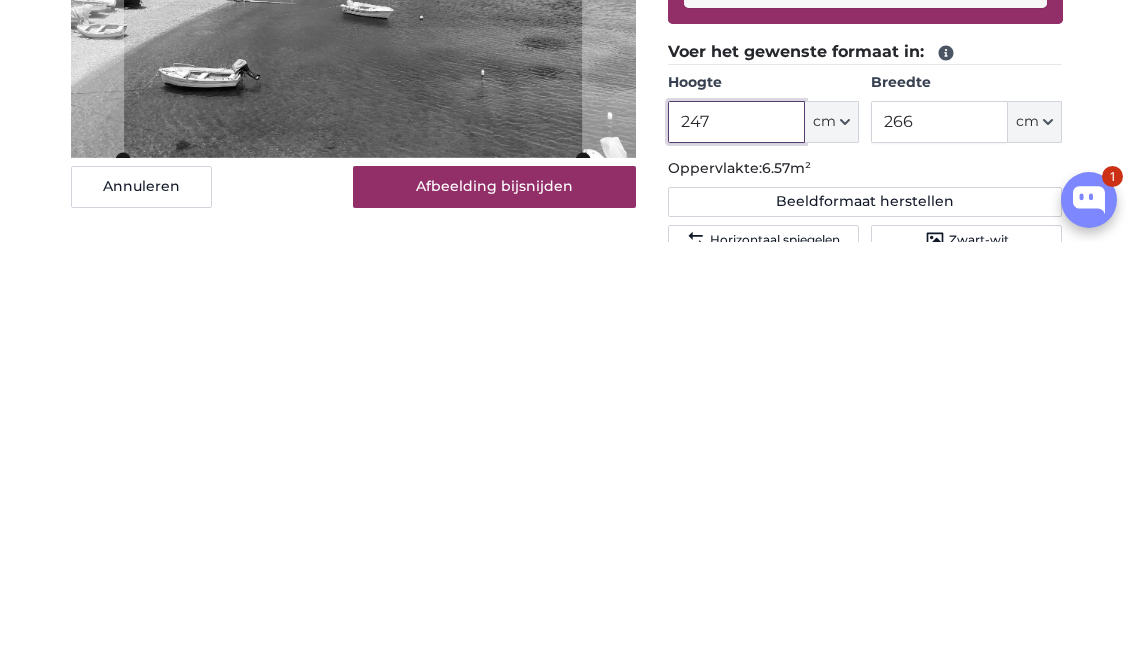 type on "247" 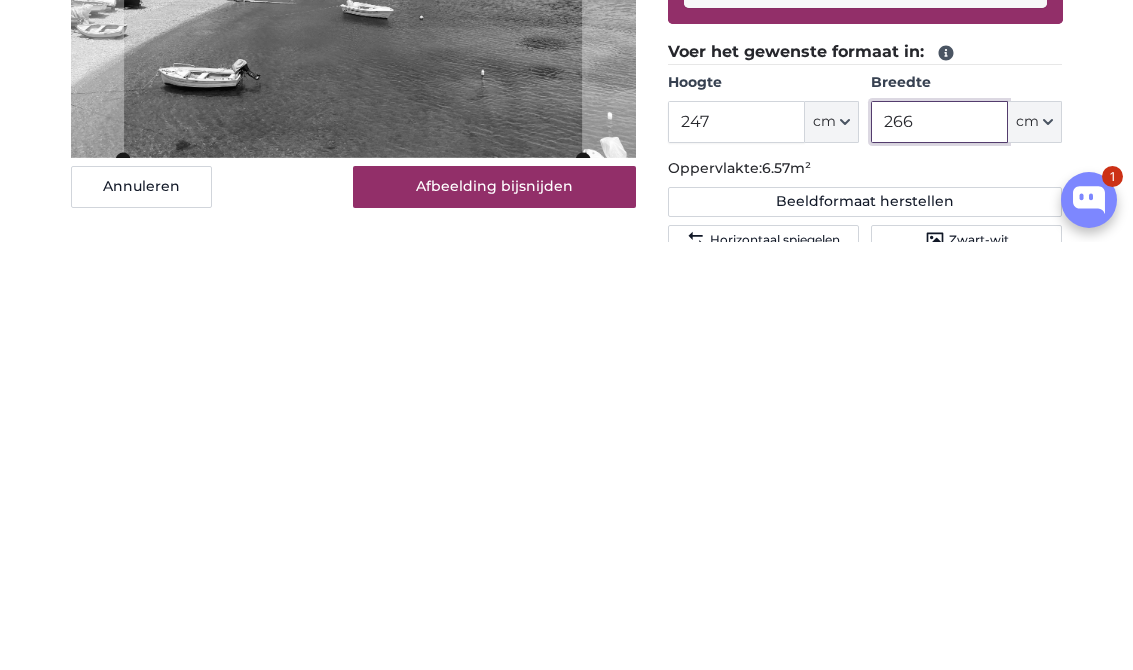 click on "266" at bounding box center (939, 550) 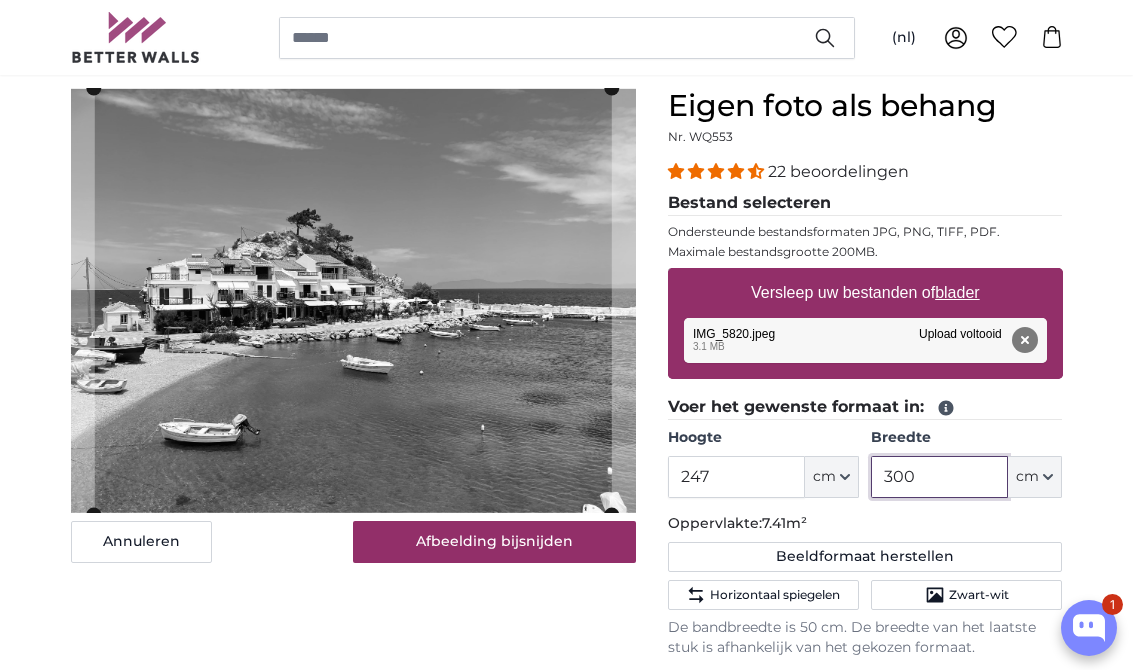 scroll, scrollTop: 171, scrollLeft: 0, axis: vertical 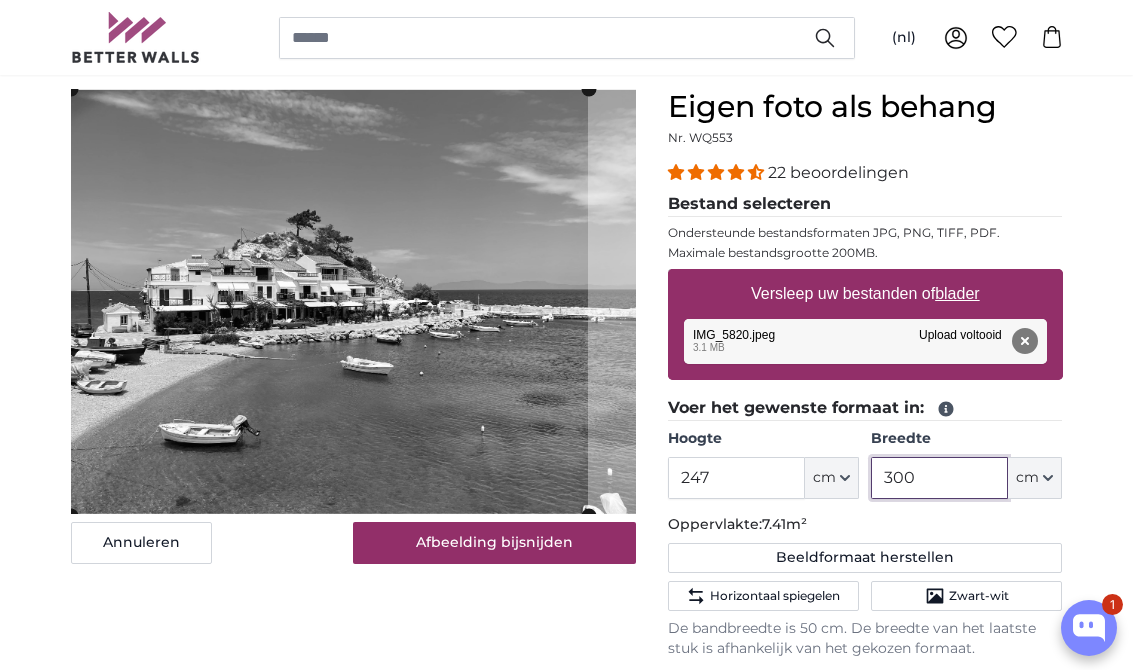 click 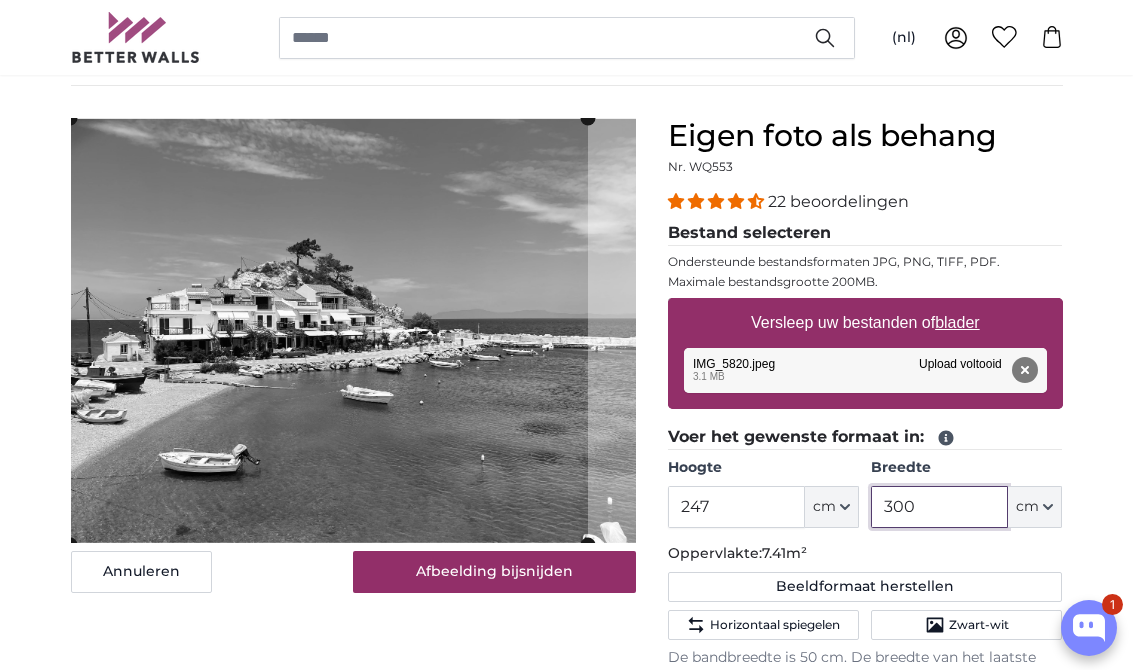 scroll, scrollTop: 140, scrollLeft: 0, axis: vertical 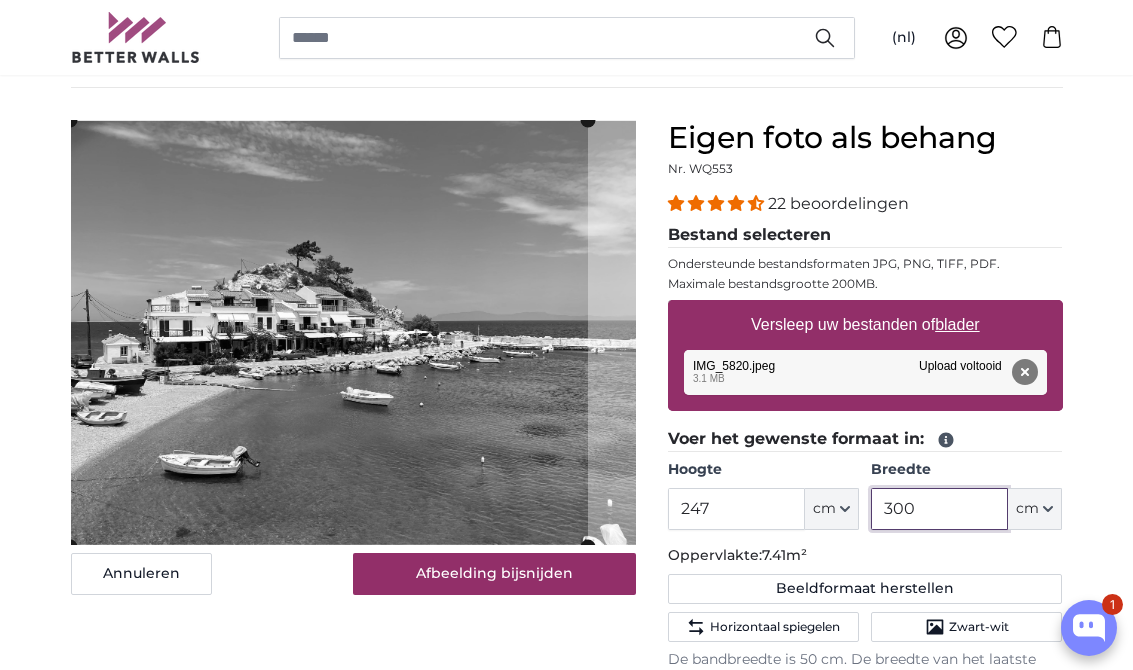 type on "300" 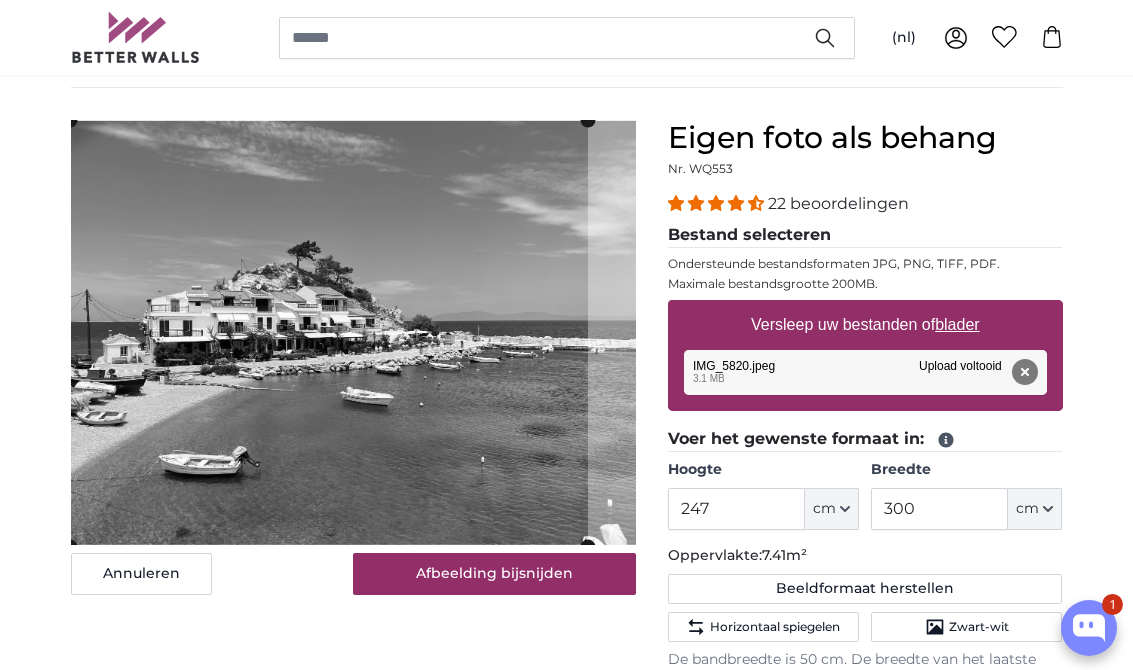 click on "Afbeelding bijsnijden" at bounding box center (494, 574) 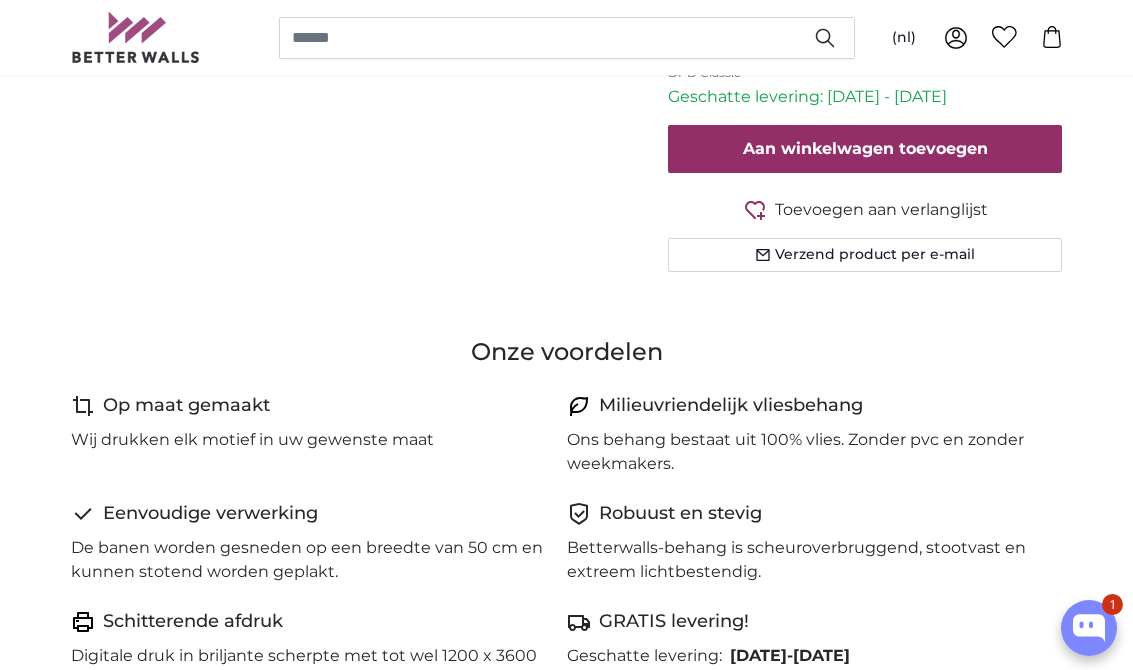 scroll, scrollTop: 1009, scrollLeft: 0, axis: vertical 